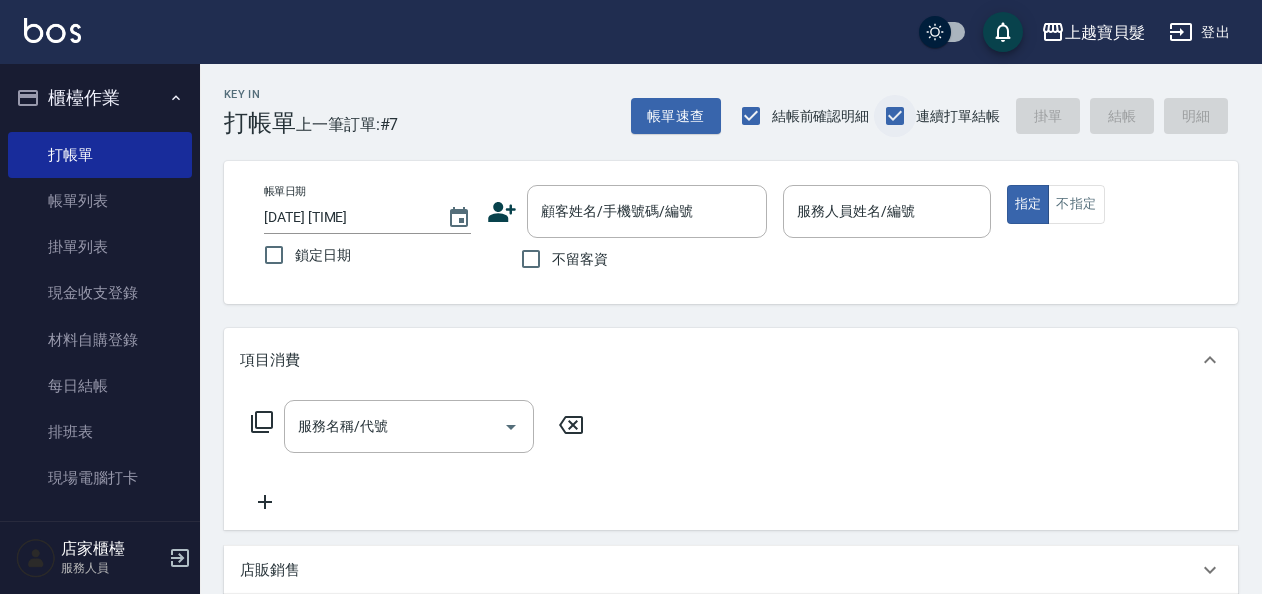 scroll, scrollTop: 0, scrollLeft: 0, axis: both 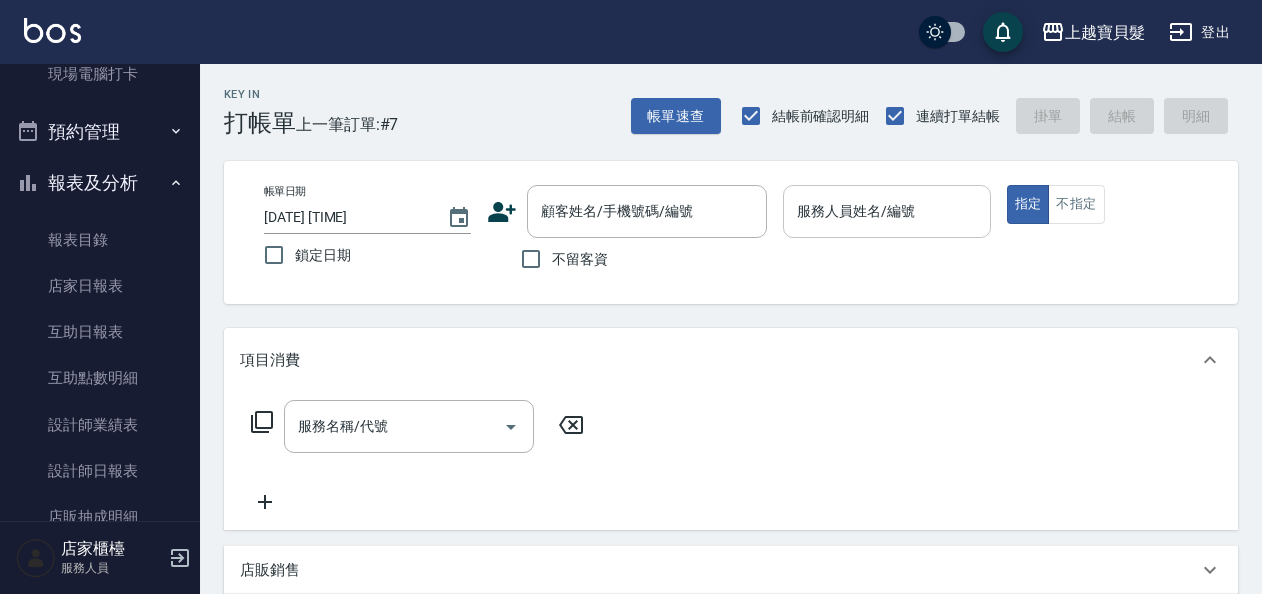 click on "服務人員姓名/編號" at bounding box center (886, 211) 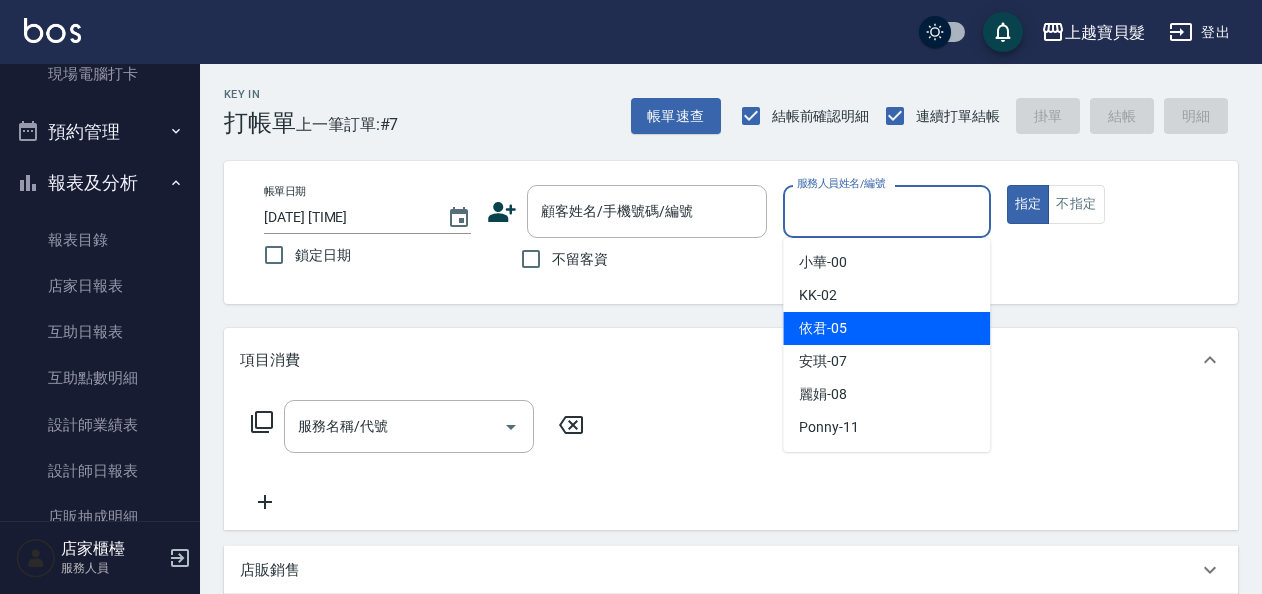 click on "依君 -05" at bounding box center [823, 328] 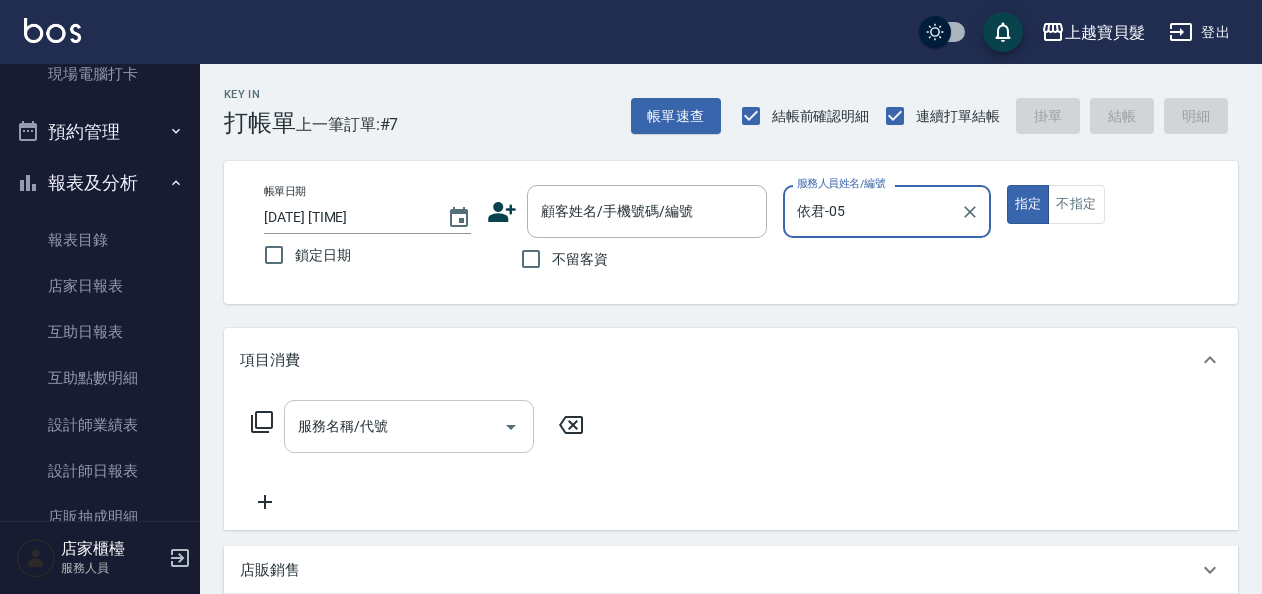click on "服務名稱/代號" at bounding box center (394, 426) 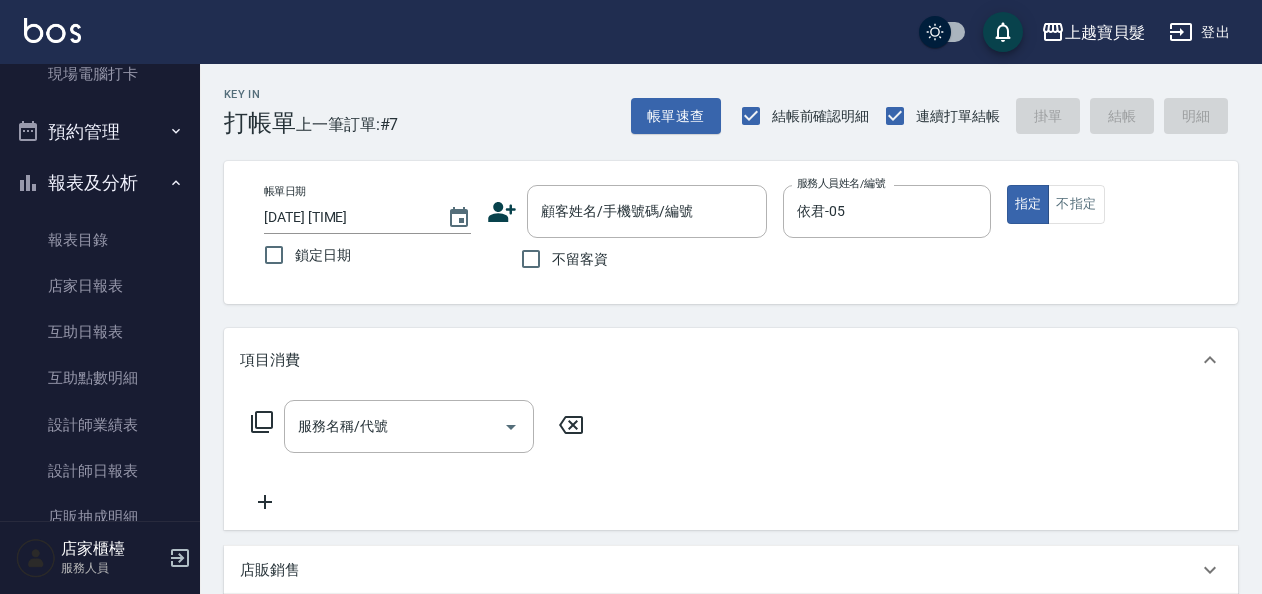 click on "服務名稱/代號 服務名稱/代號" at bounding box center (418, 426) 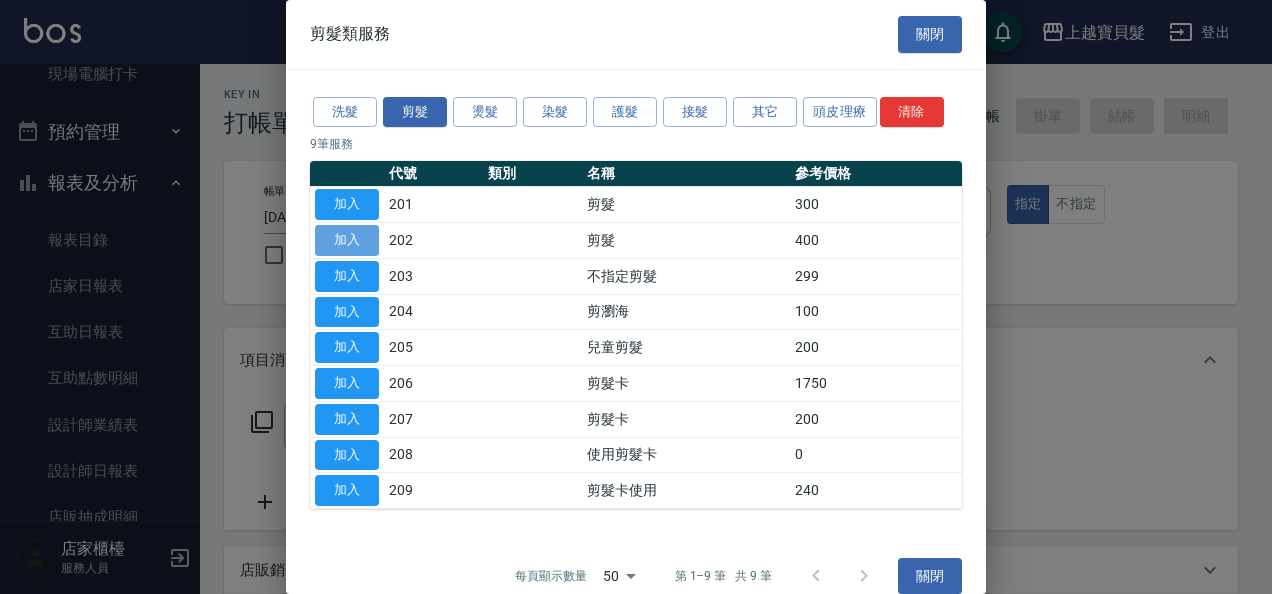 click on "加入" at bounding box center [347, 240] 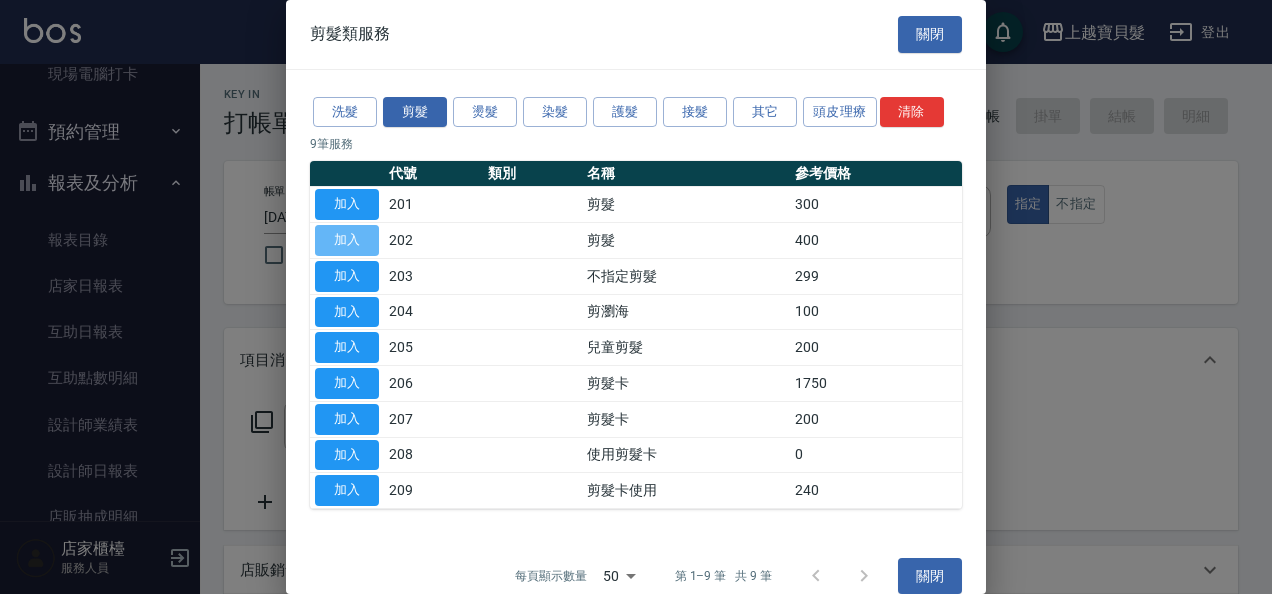 type on "剪髮(202)" 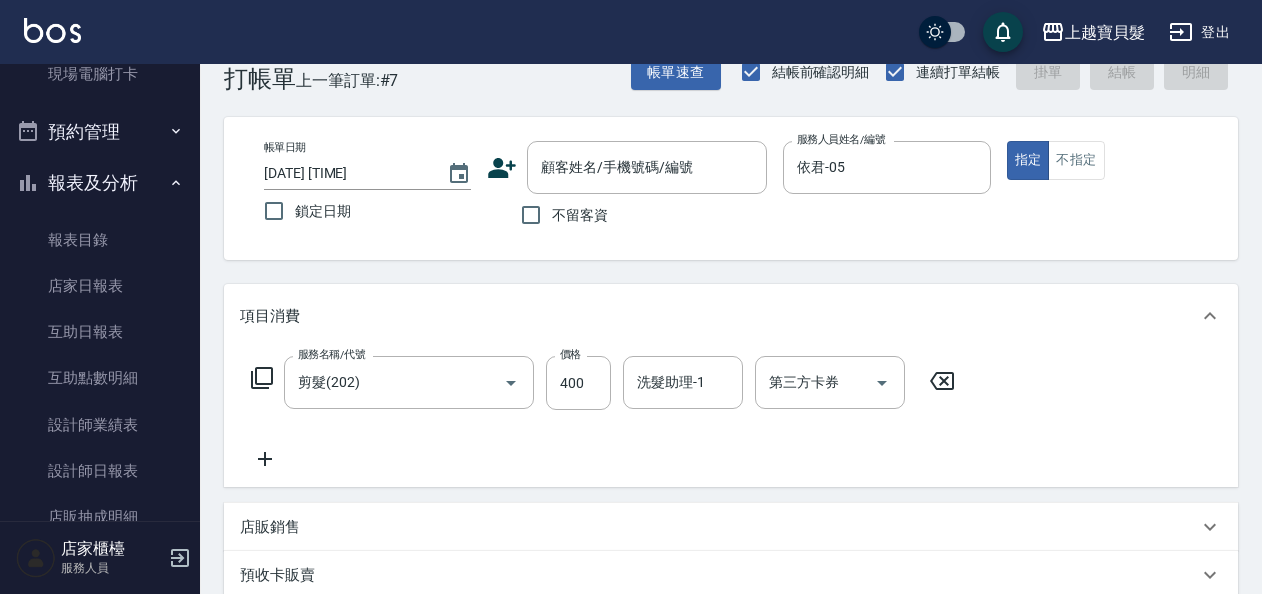 scroll, scrollTop: 0, scrollLeft: 0, axis: both 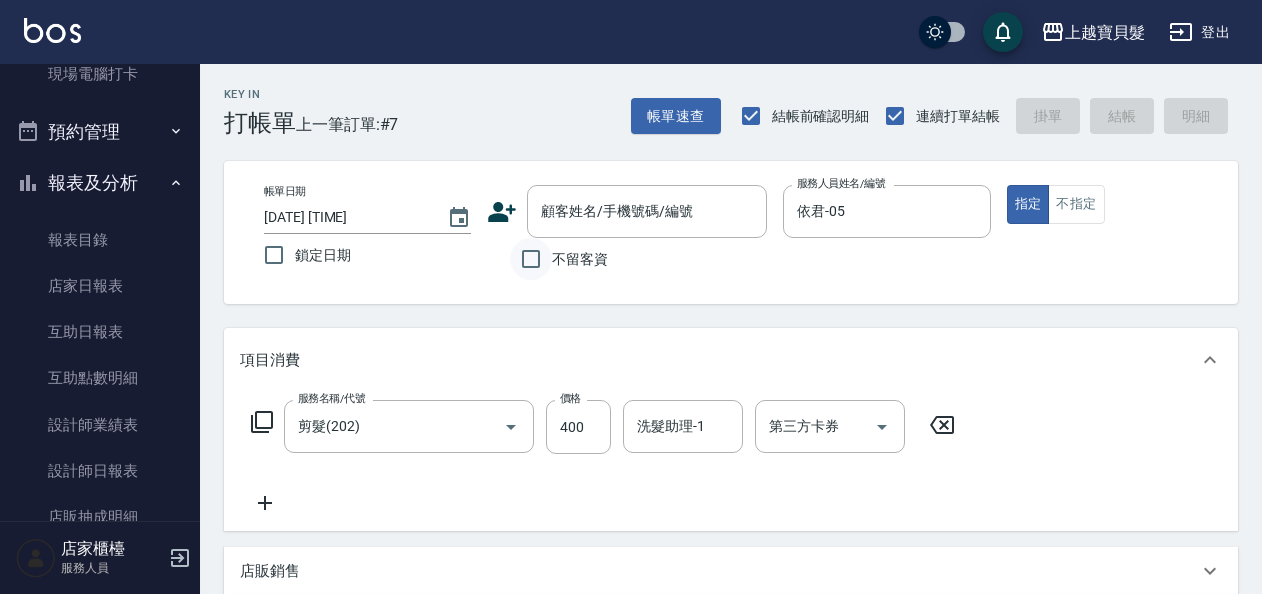 click on "不留客資" at bounding box center (531, 259) 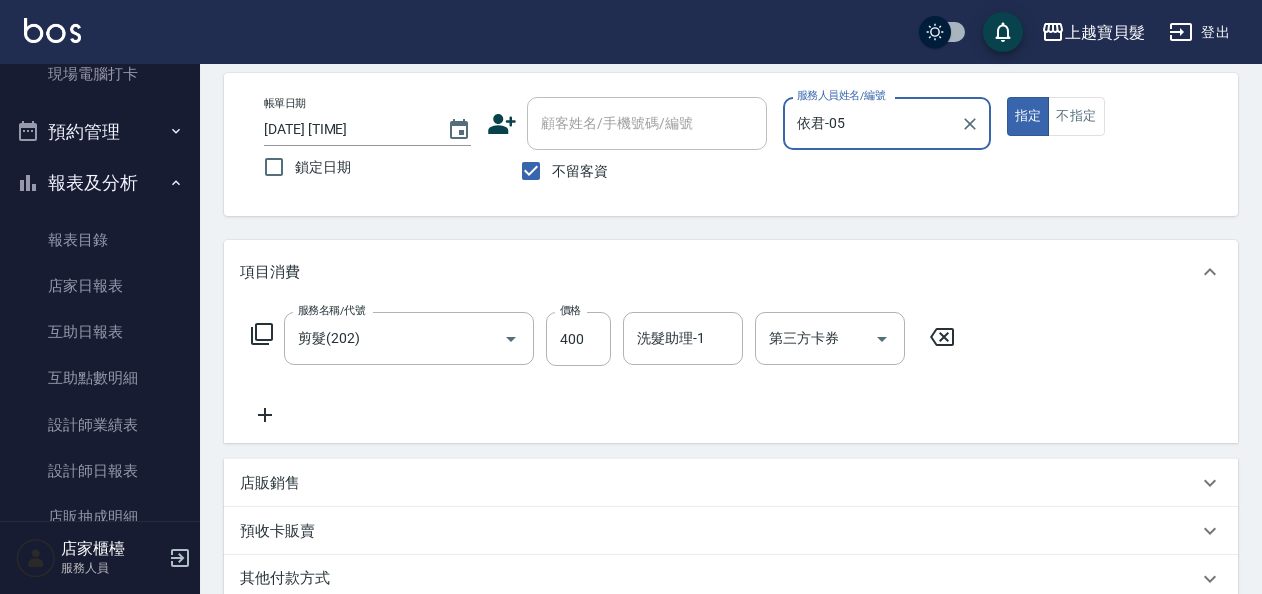 scroll, scrollTop: 300, scrollLeft: 0, axis: vertical 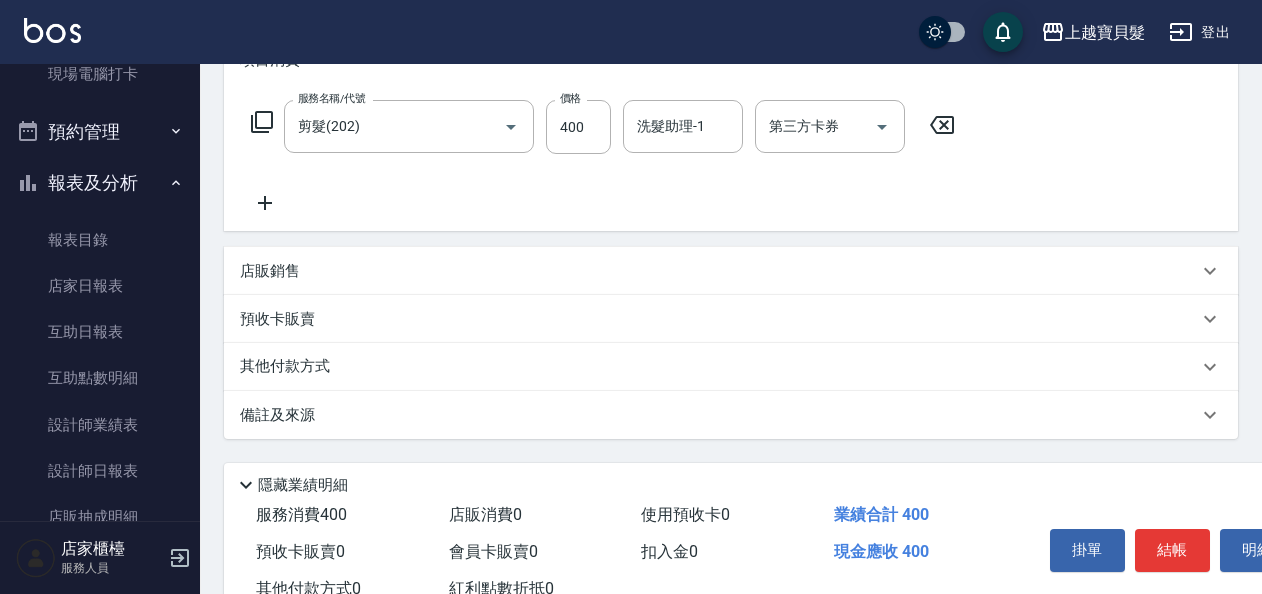 click on "店販銷售" at bounding box center [270, 271] 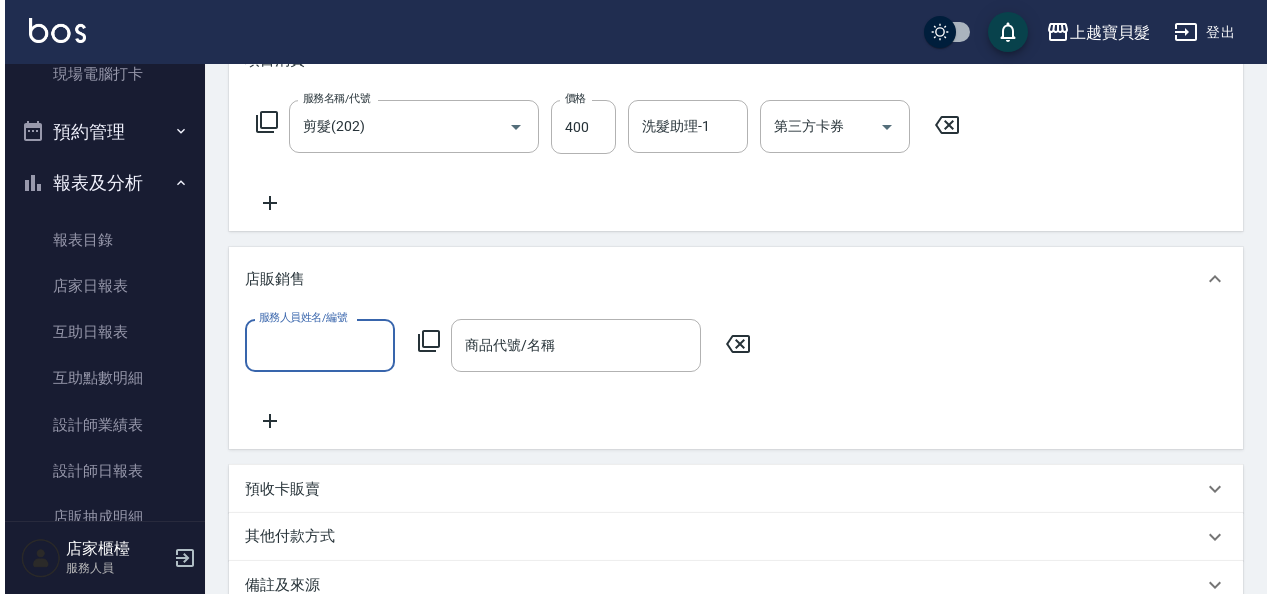 scroll, scrollTop: 0, scrollLeft: 0, axis: both 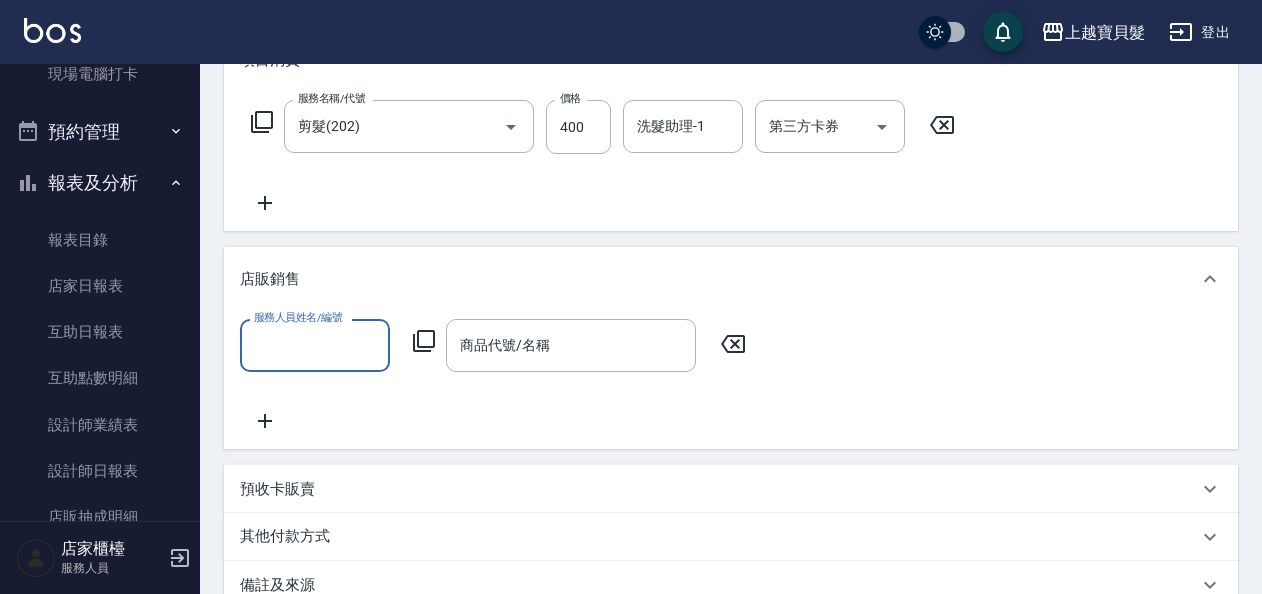 click on "服務人員姓名/編號" at bounding box center (315, 345) 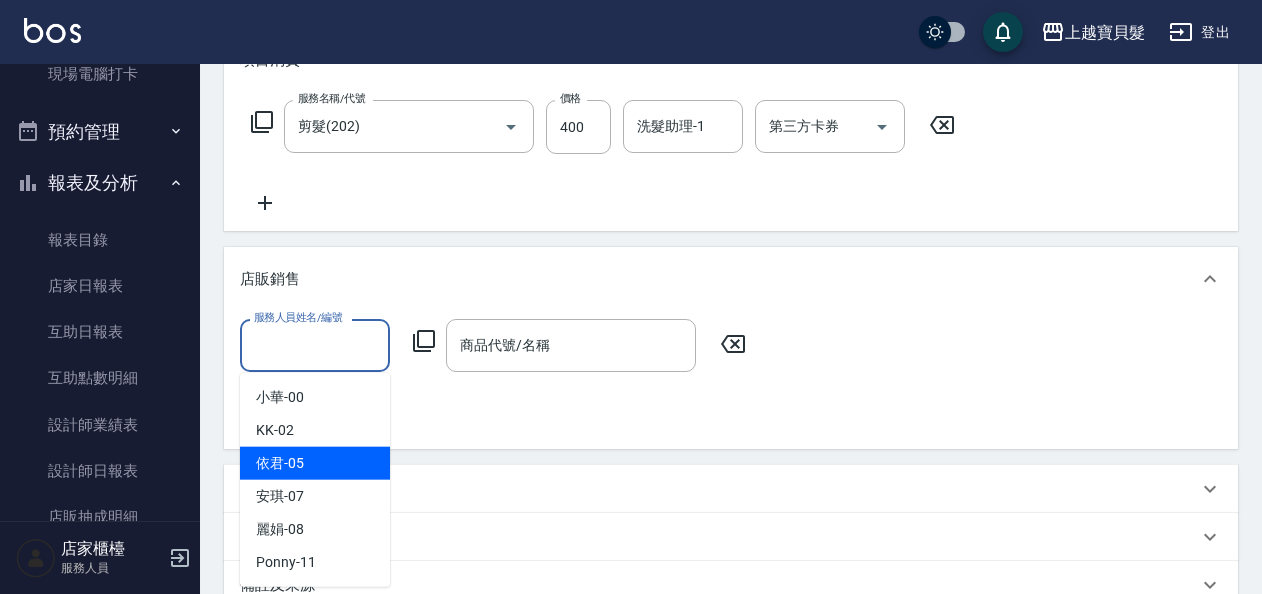 click on "依君 -05" at bounding box center [315, 463] 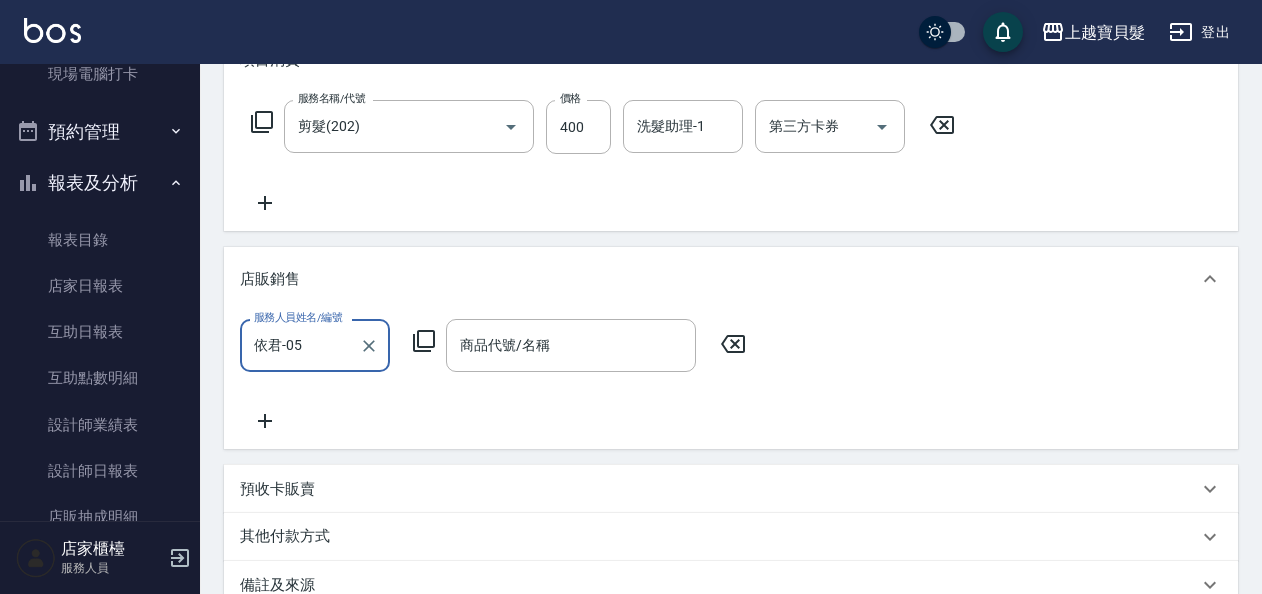 click 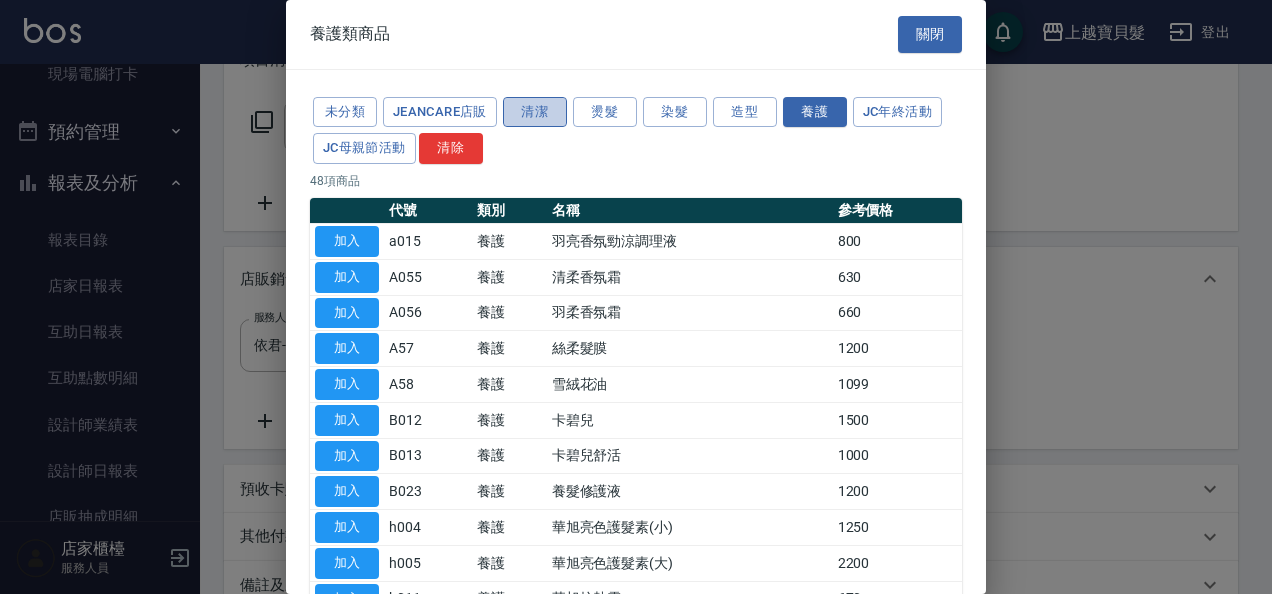 click on "清潔" at bounding box center [535, 112] 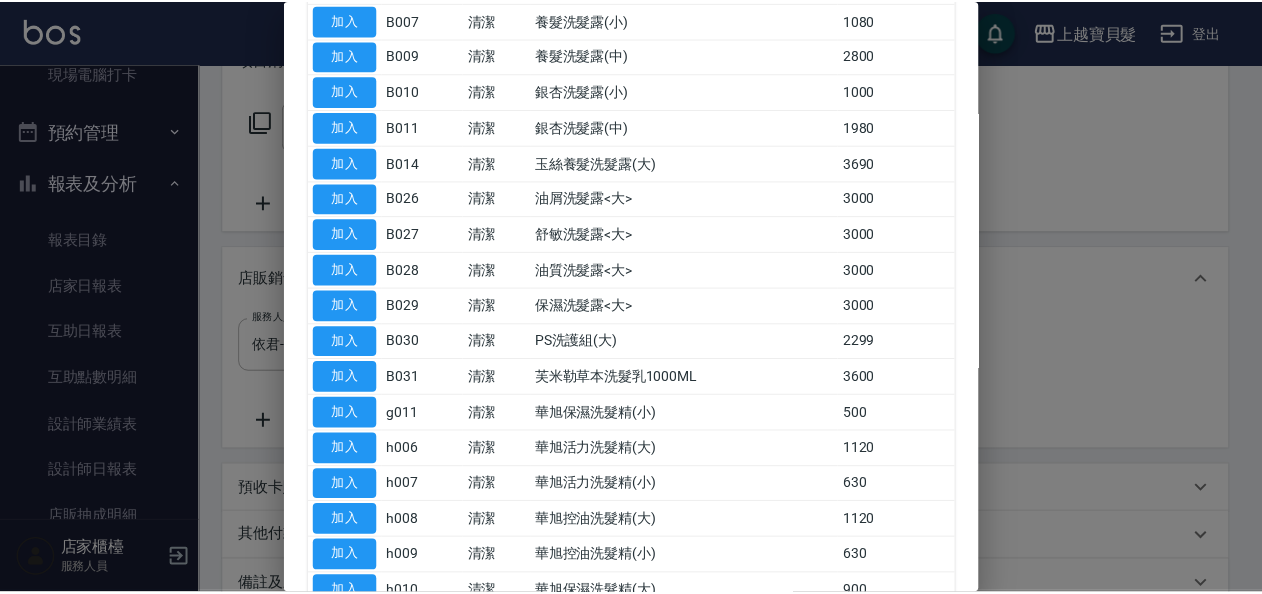 scroll, scrollTop: 500, scrollLeft: 0, axis: vertical 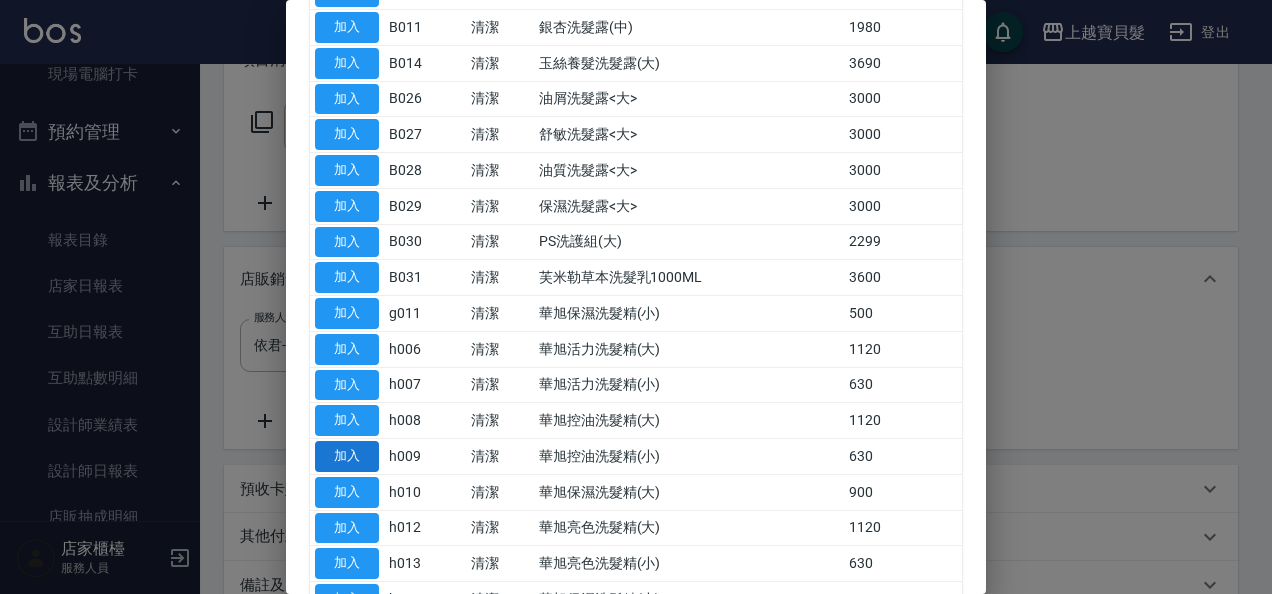 click on "加入" at bounding box center [347, 456] 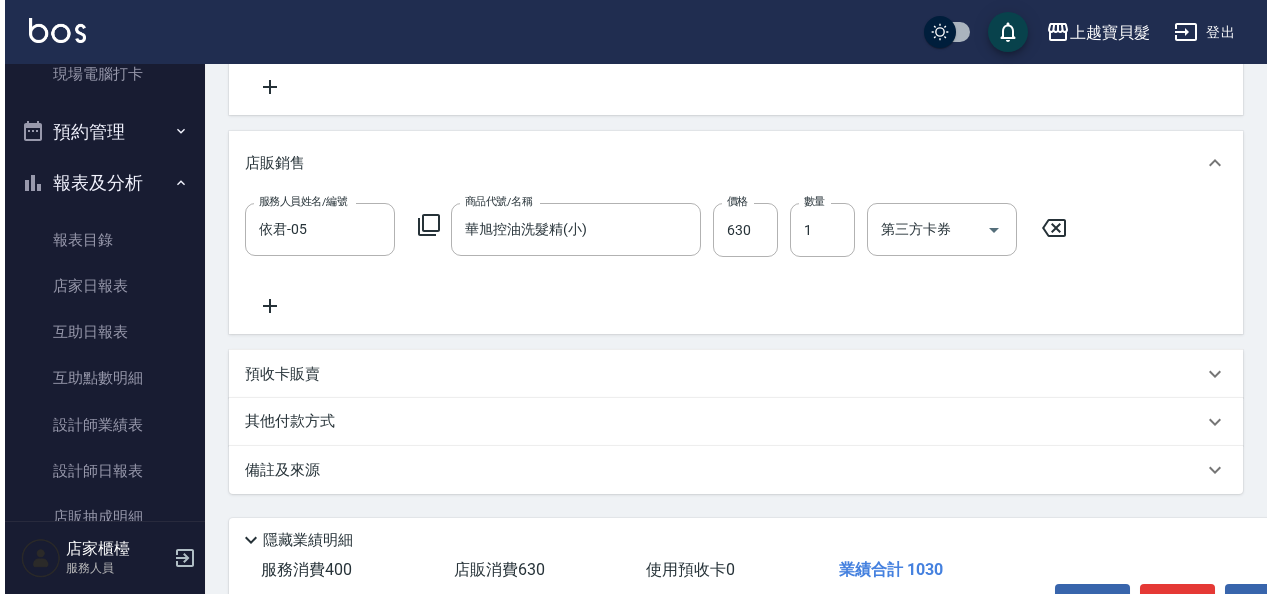 scroll, scrollTop: 540, scrollLeft: 0, axis: vertical 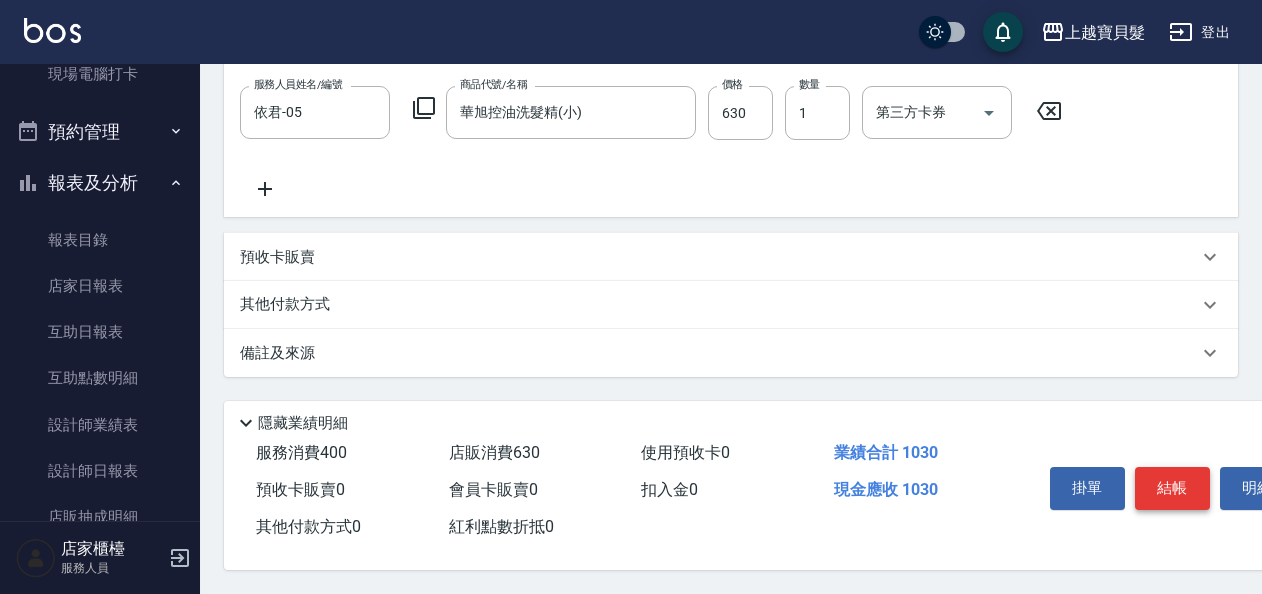 click on "結帳" at bounding box center [1172, 488] 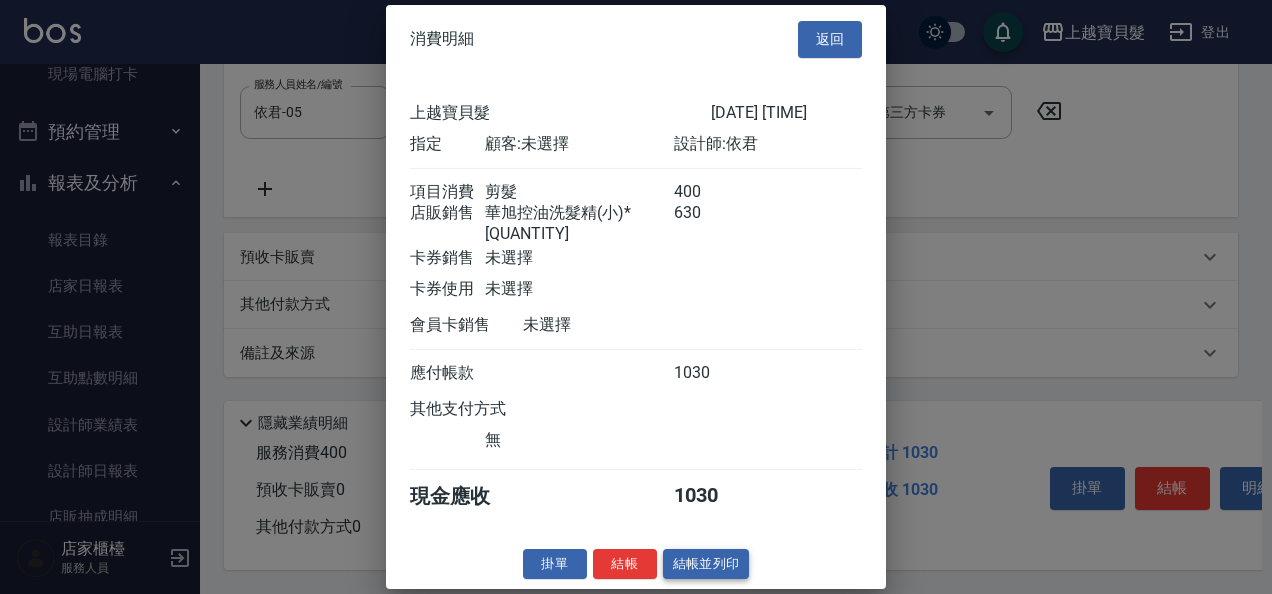 click on "結帳並列印" at bounding box center [706, 563] 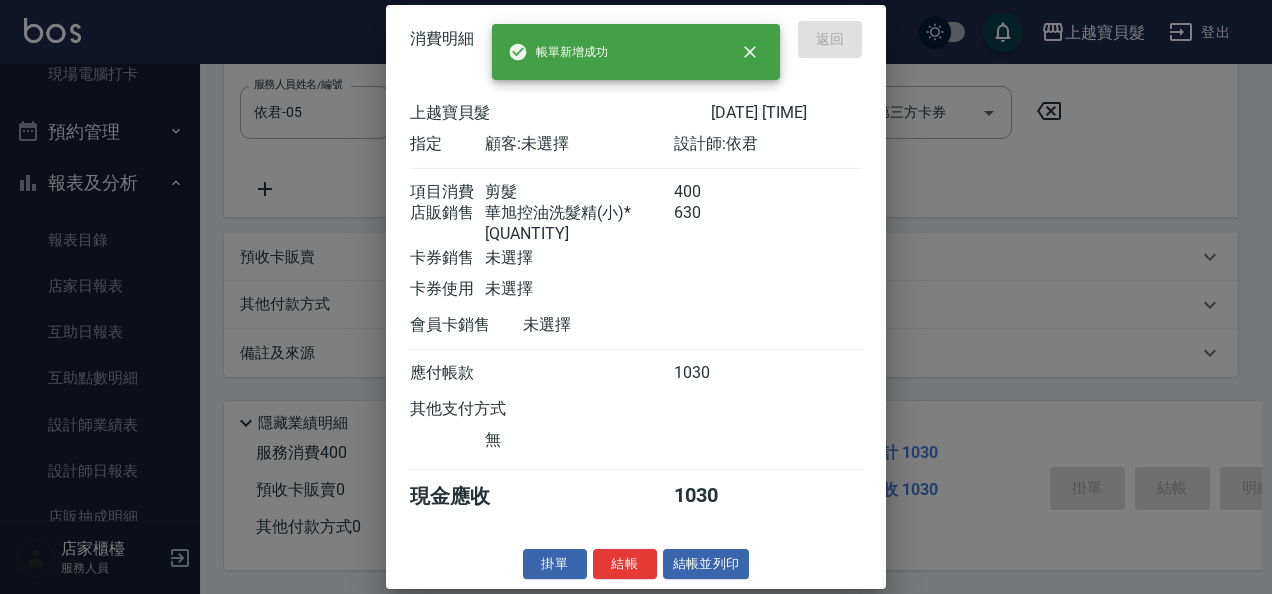 type on "[DATE] [TIME]" 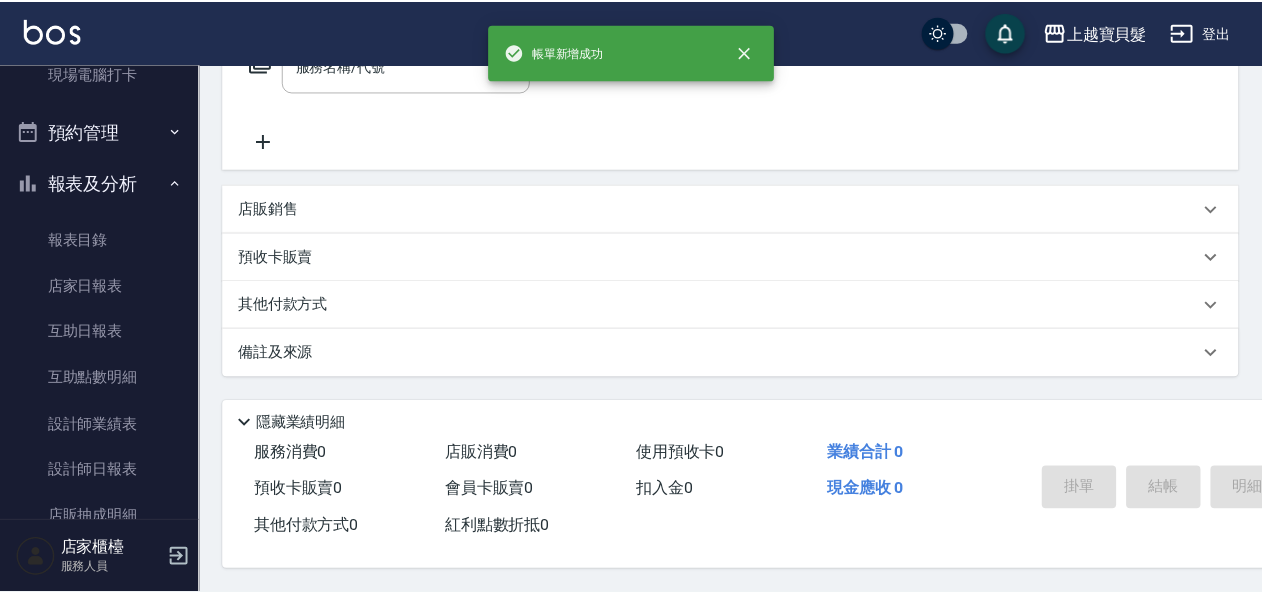 scroll, scrollTop: 0, scrollLeft: 0, axis: both 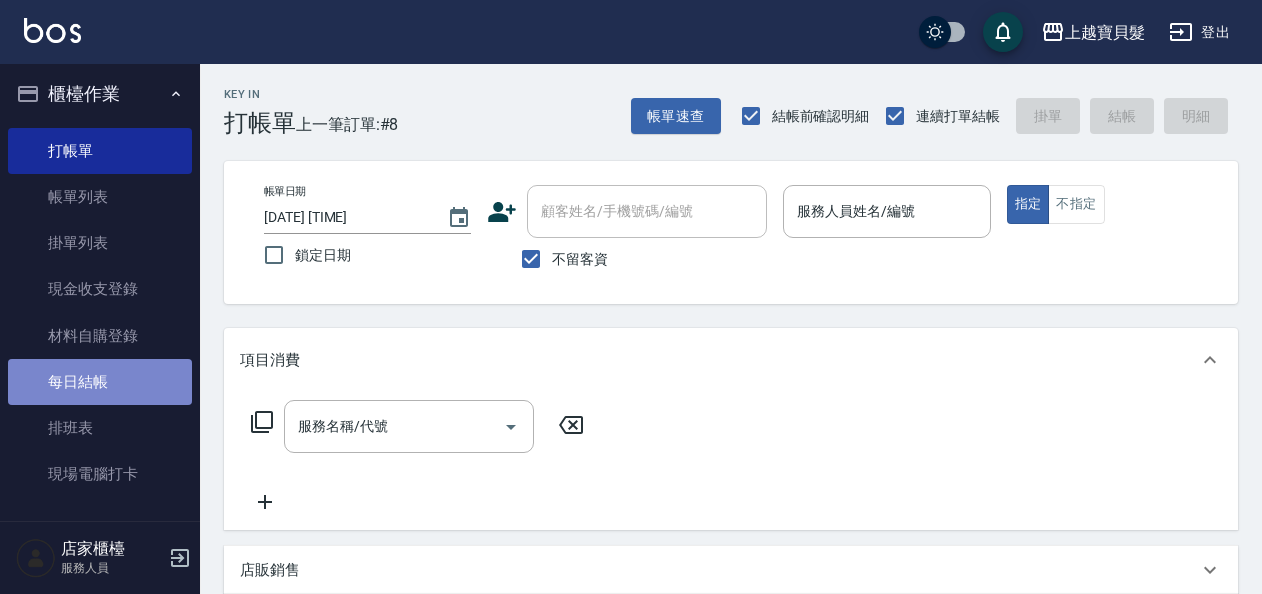 click on "每日結帳" at bounding box center (100, 382) 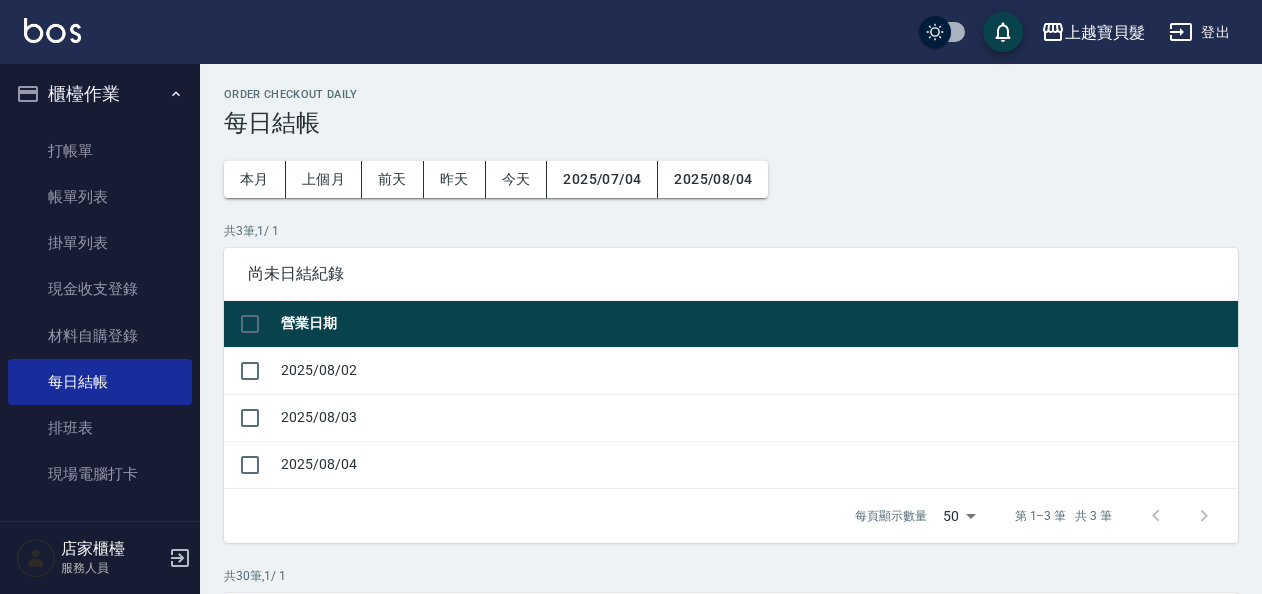 click at bounding box center [250, 324] 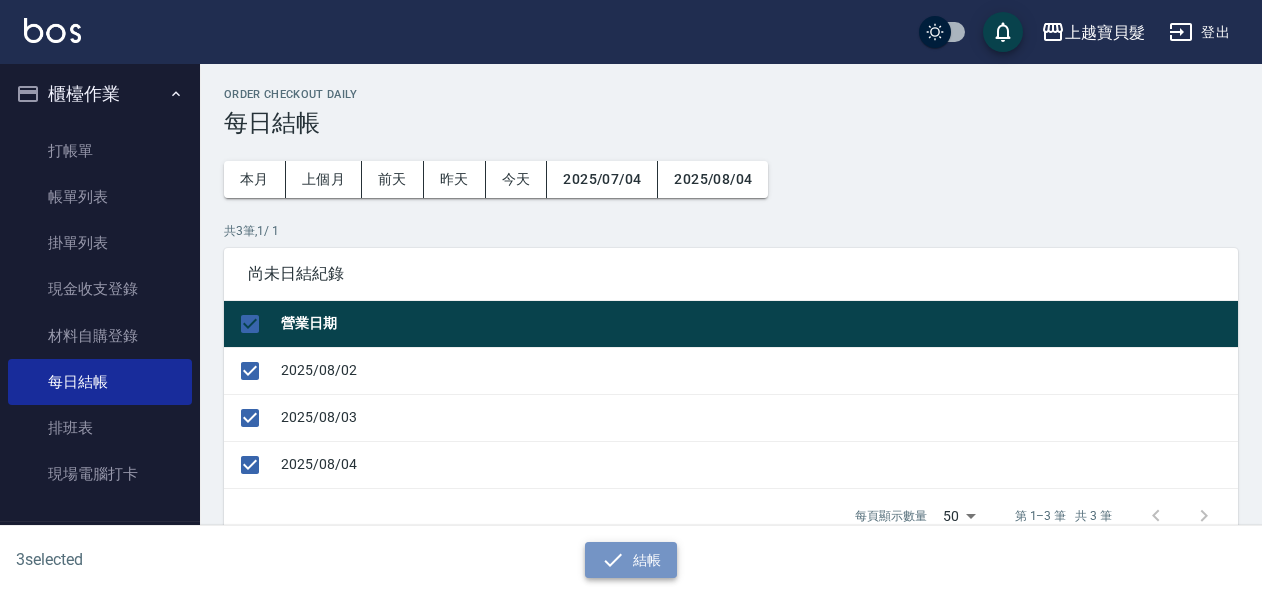 click on "結帳" at bounding box center [631, 560] 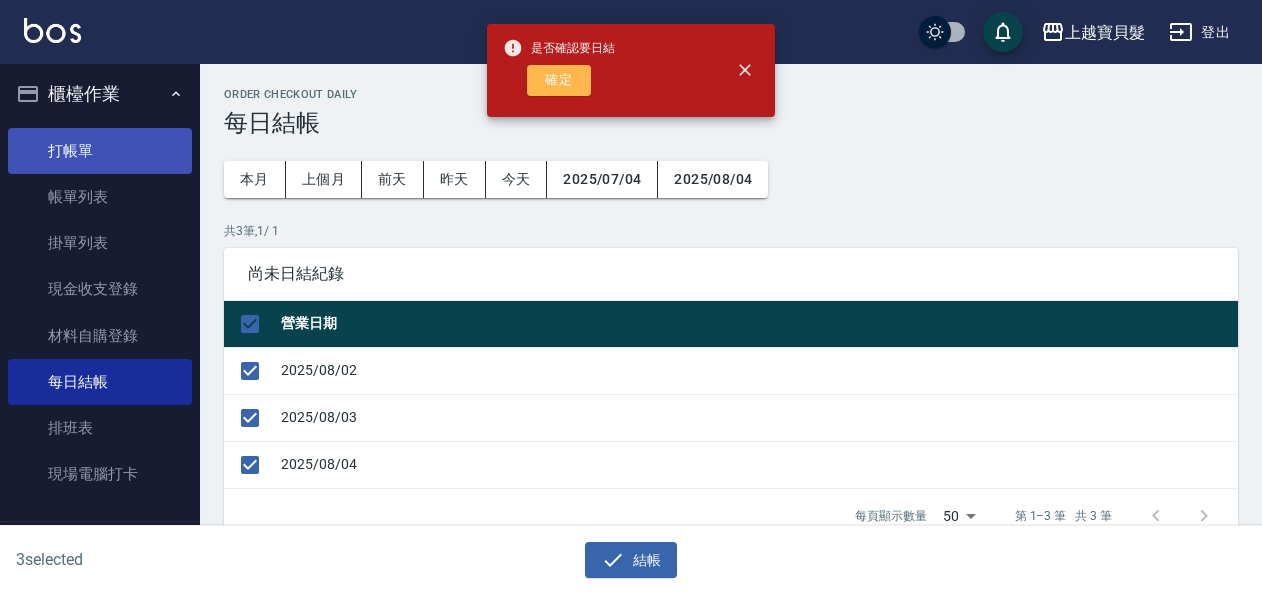 drag, startPoint x: 558, startPoint y: 82, endPoint x: 99, endPoint y: 129, distance: 461.40005 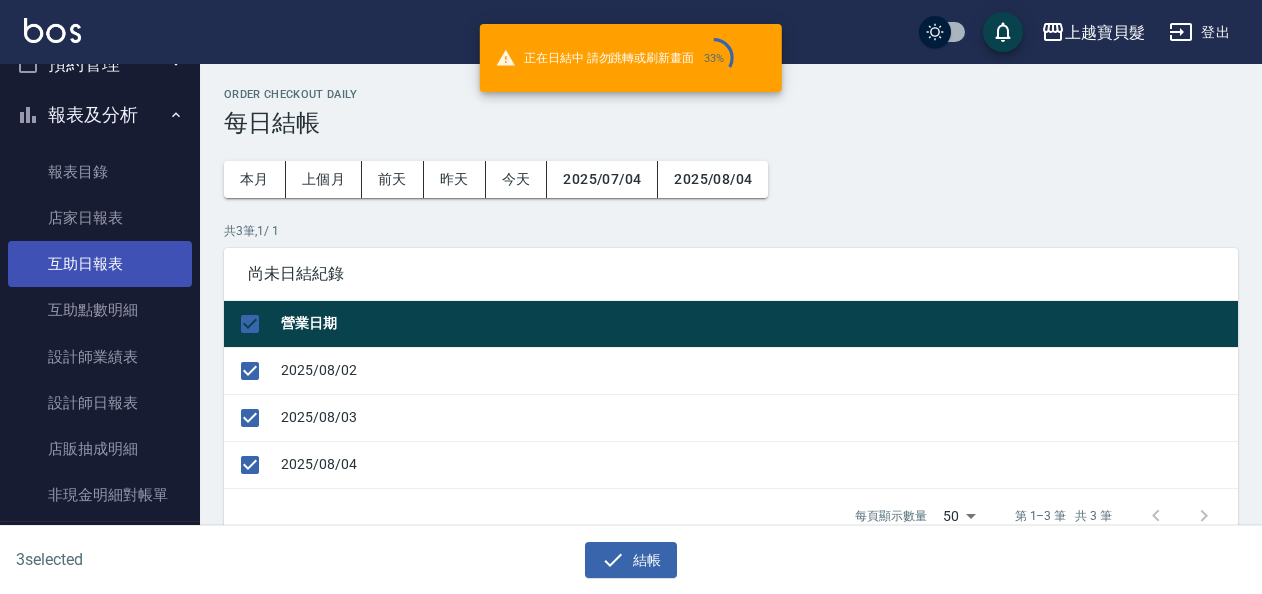 scroll, scrollTop: 504, scrollLeft: 0, axis: vertical 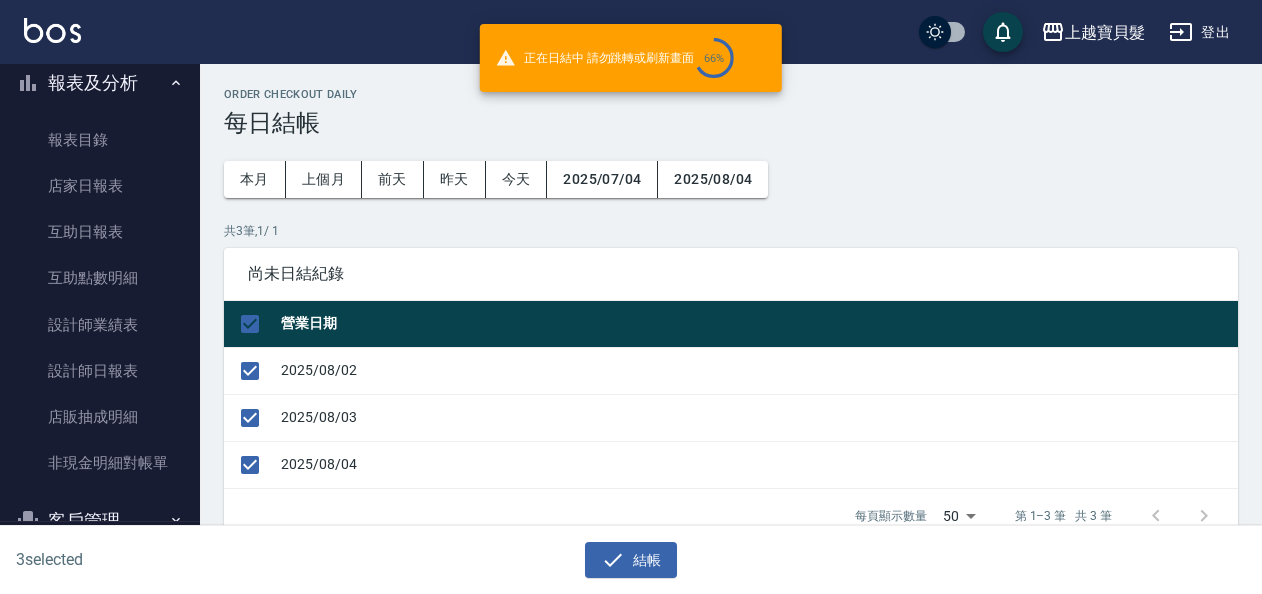 checkbox on "false" 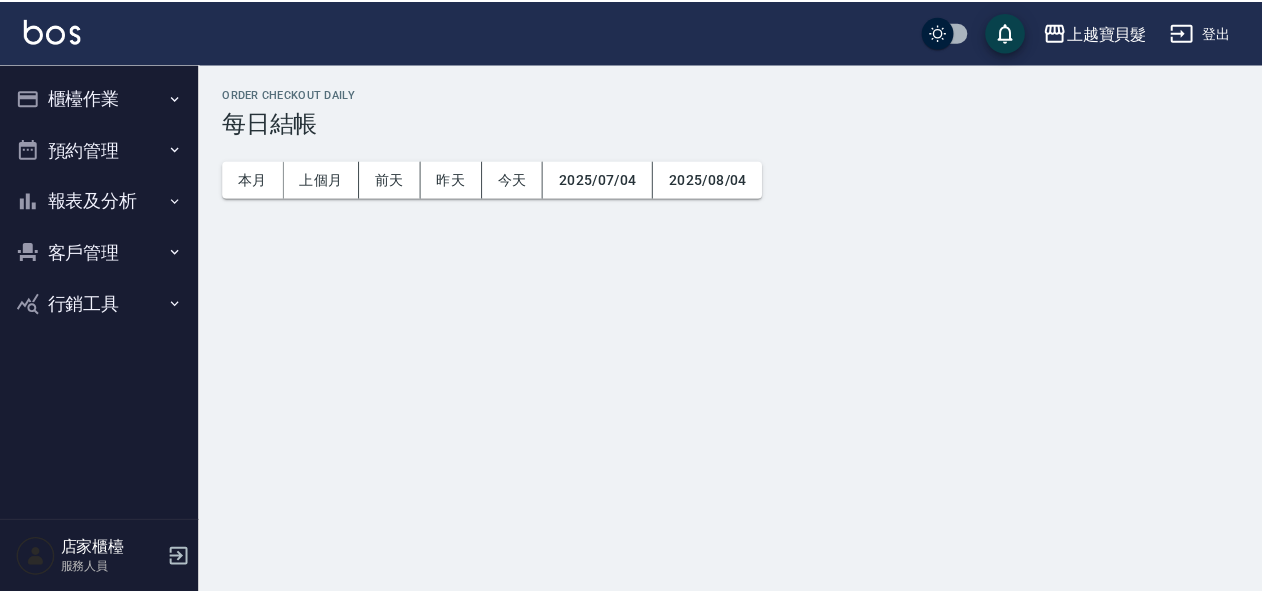 scroll, scrollTop: 0, scrollLeft: 0, axis: both 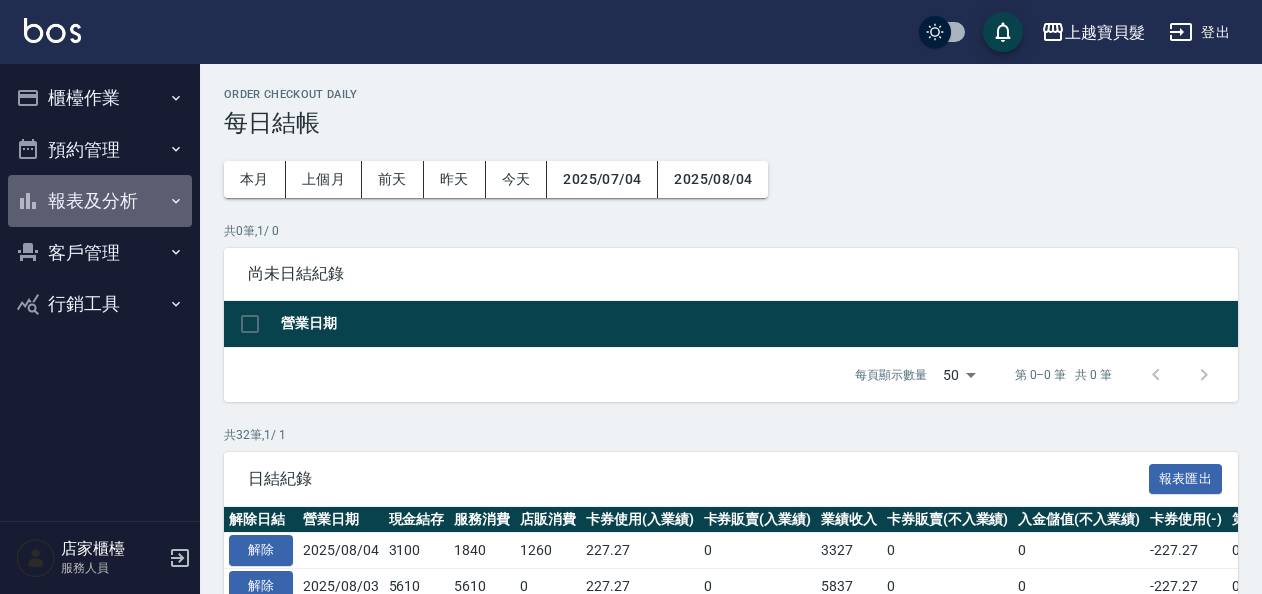 drag, startPoint x: 106, startPoint y: 204, endPoint x: 98, endPoint y: 266, distance: 62.514 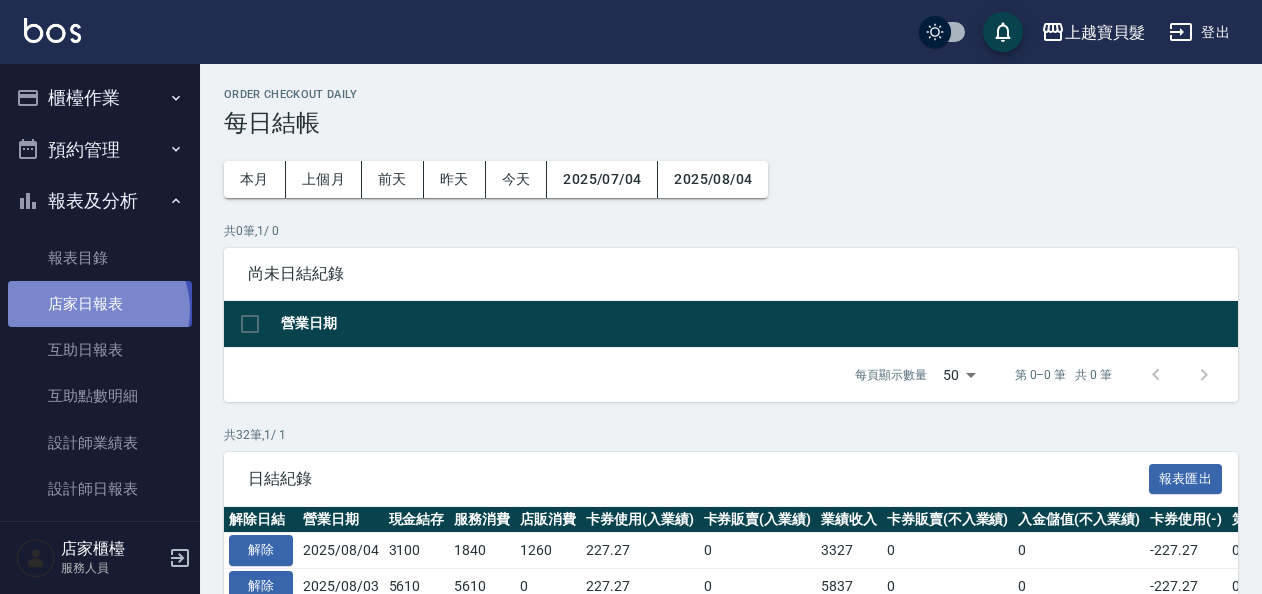 click on "店家日報表" at bounding box center [100, 304] 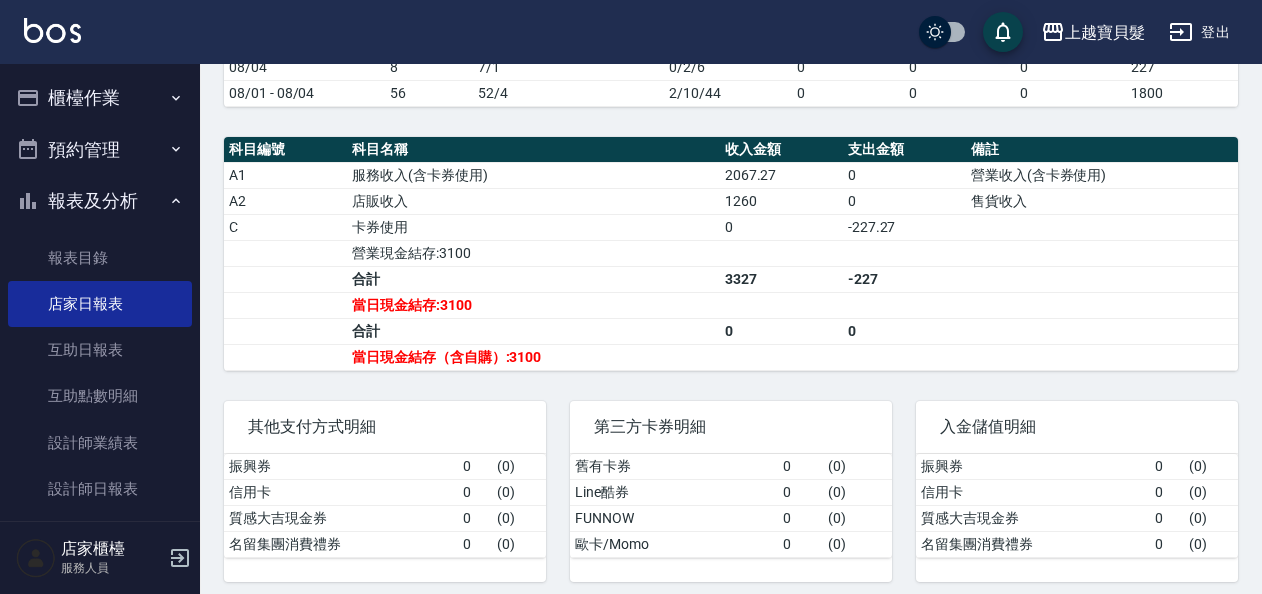 scroll, scrollTop: 552, scrollLeft: 0, axis: vertical 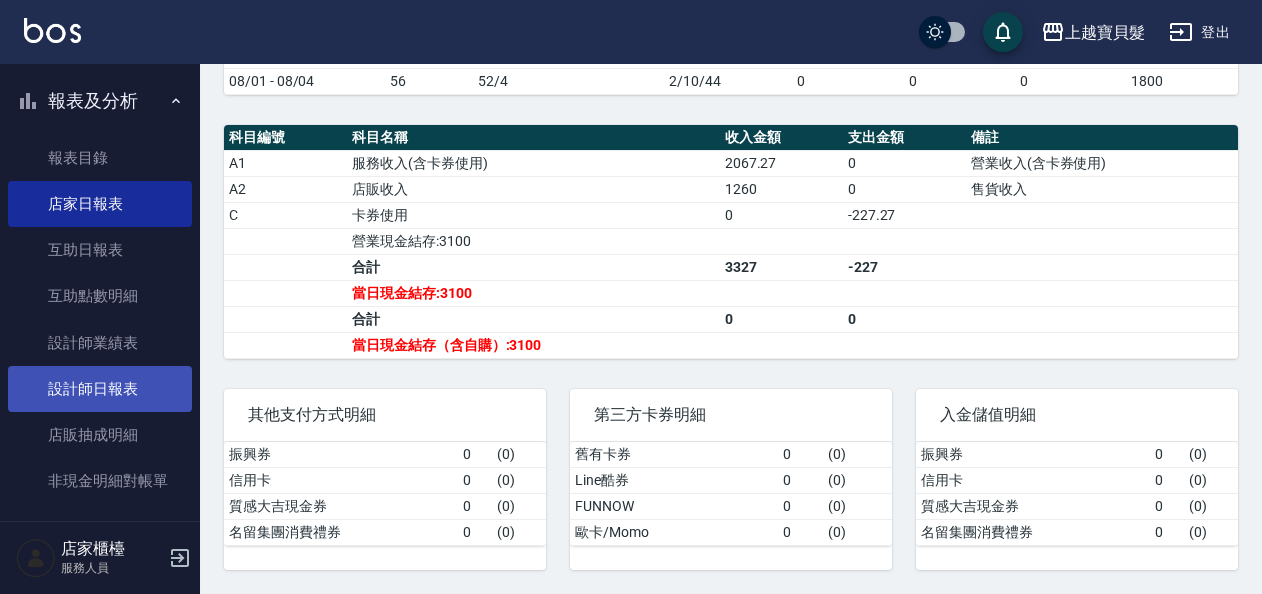 click on "設計師日報表" at bounding box center (100, 389) 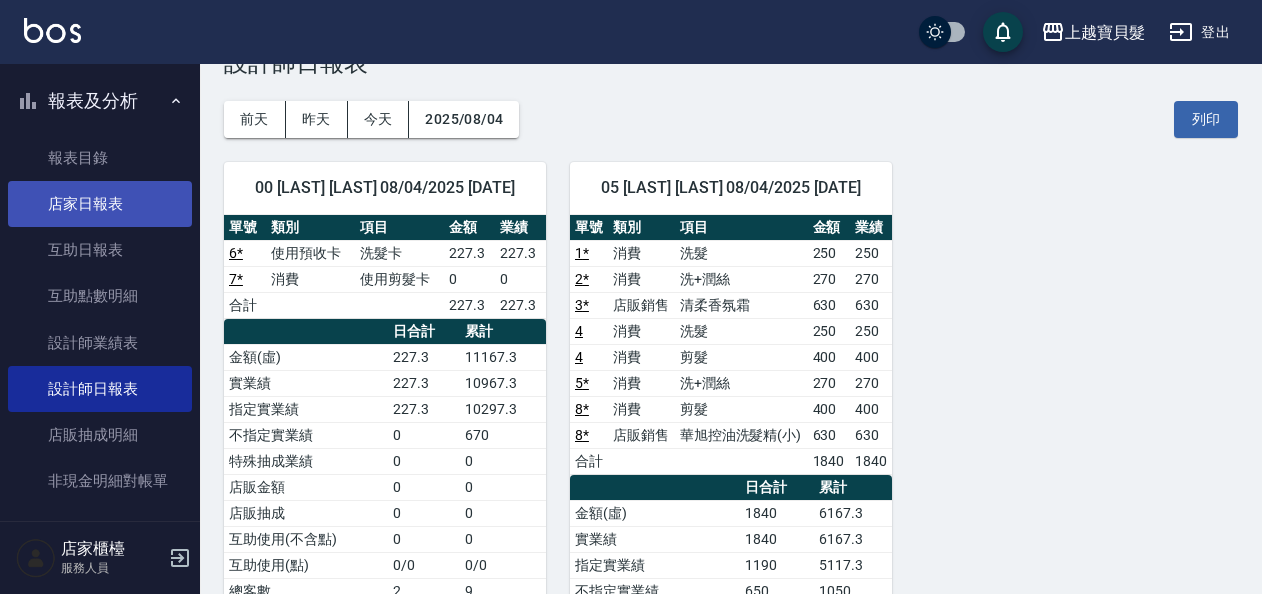 scroll, scrollTop: 0, scrollLeft: 0, axis: both 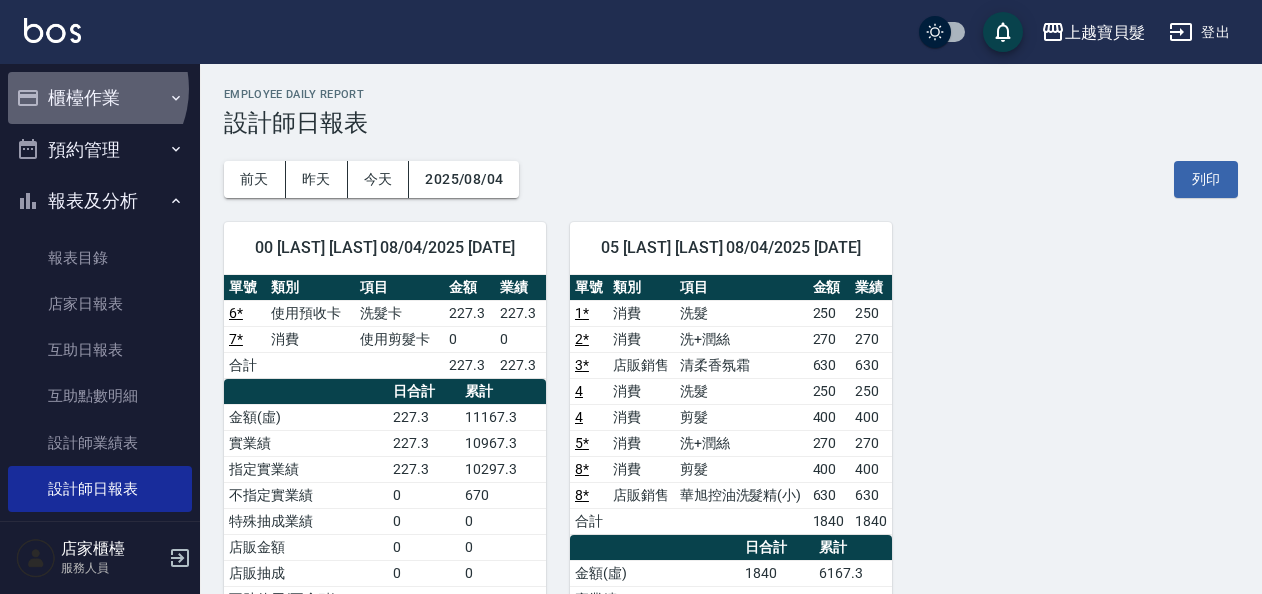 click on "櫃檯作業" at bounding box center (100, 98) 